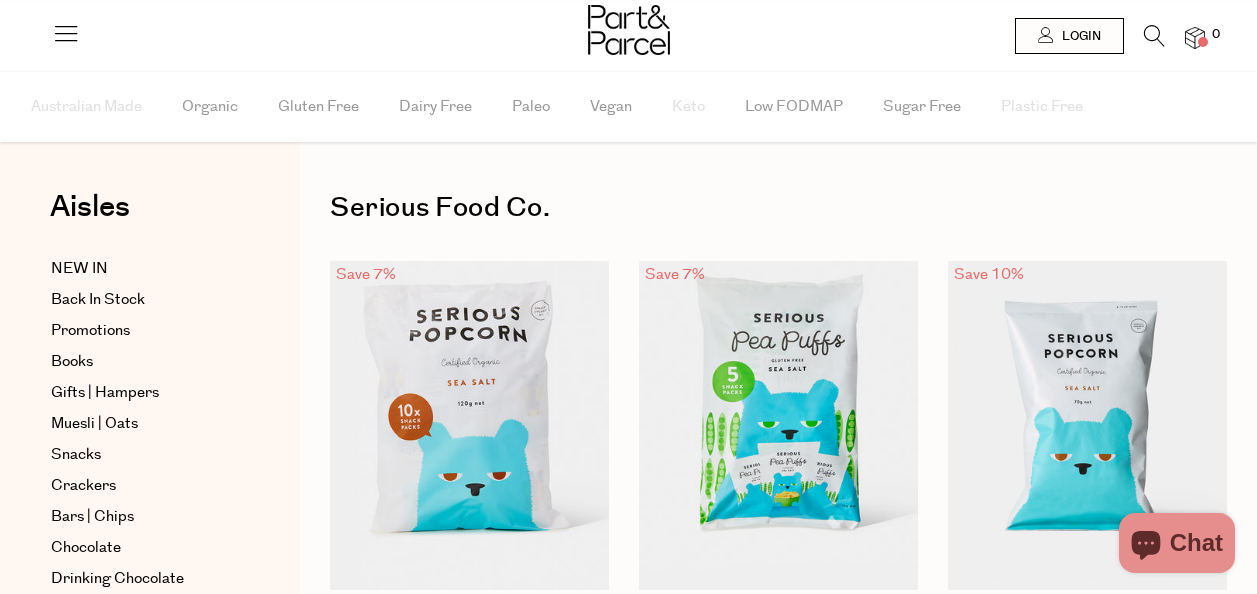 scroll, scrollTop: 0, scrollLeft: 0, axis: both 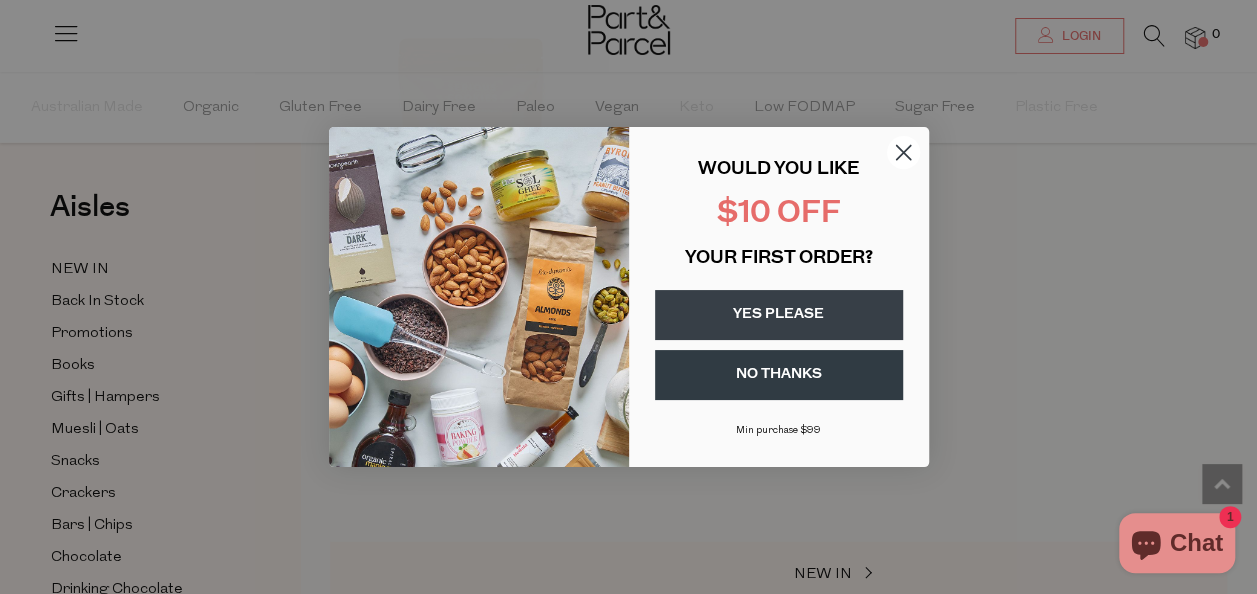 click on "YES PLEASE" at bounding box center [779, 315] 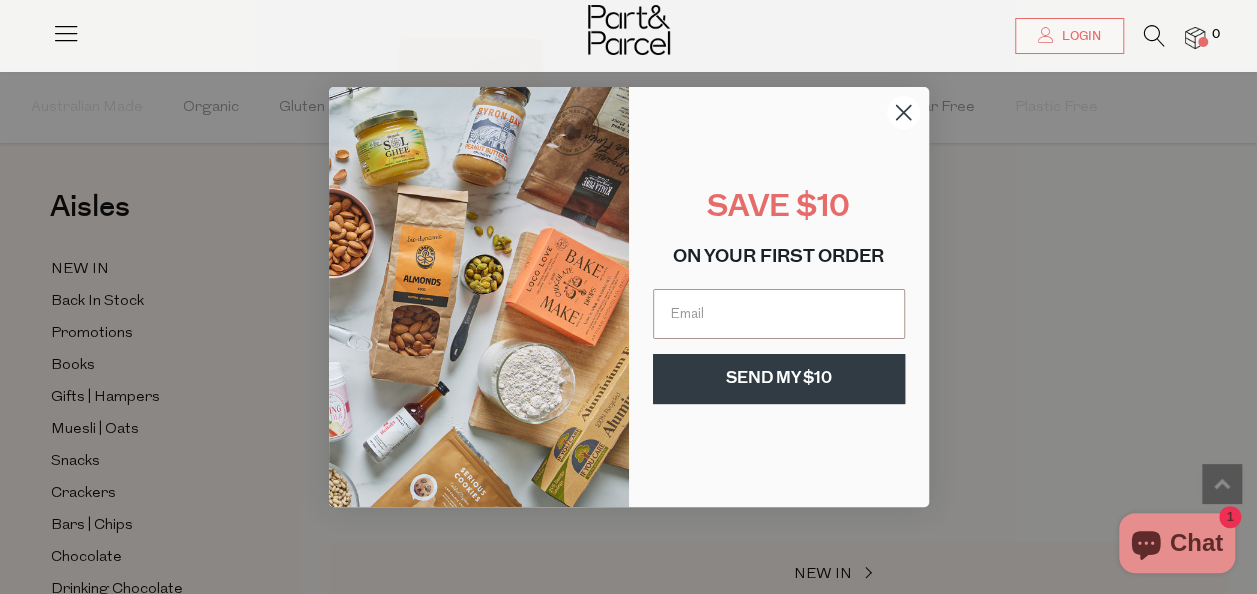 click at bounding box center [779, 314] 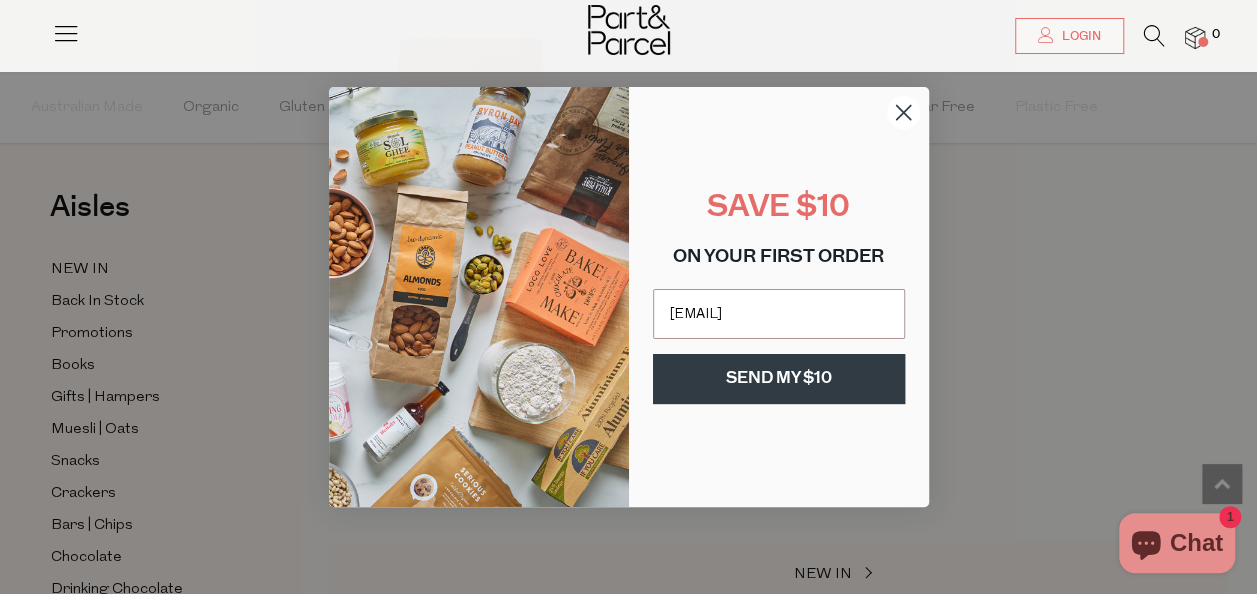 click on "SEND MY $10" at bounding box center (779, 379) 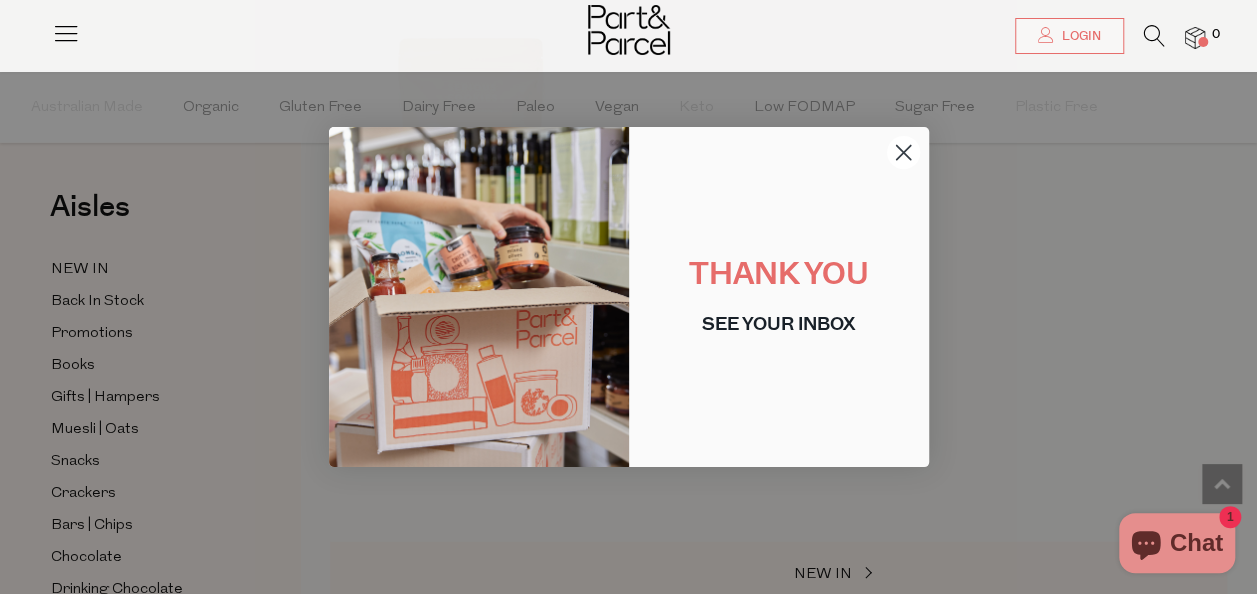 click 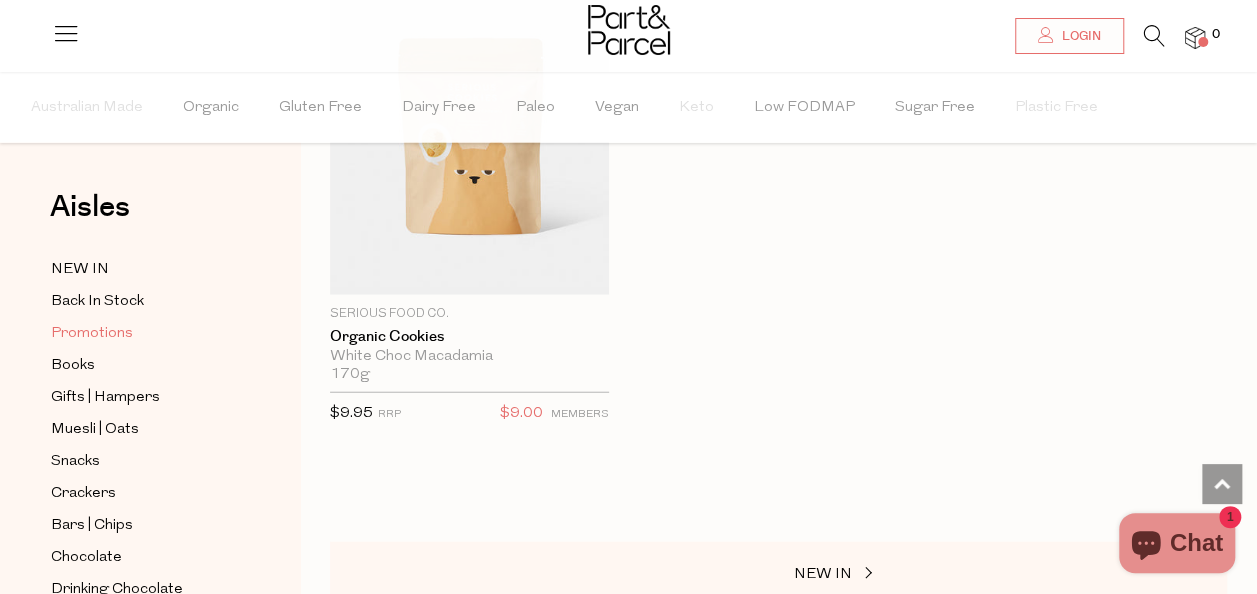 click on "Promotions" at bounding box center (92, 334) 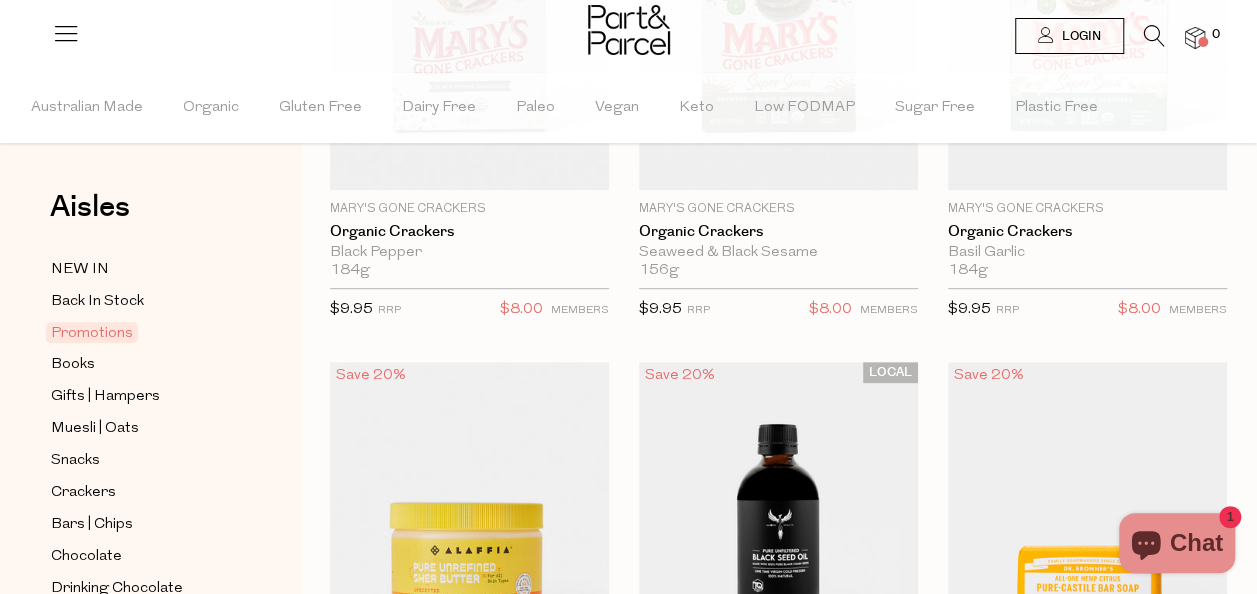 scroll, scrollTop: 0, scrollLeft: 0, axis: both 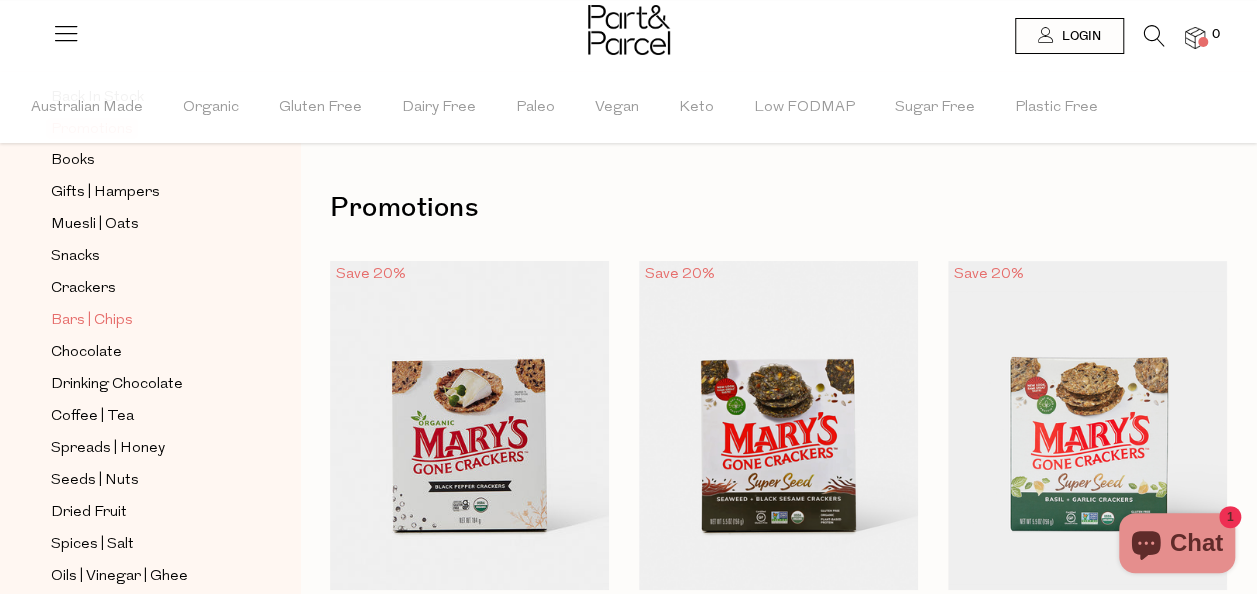 click on "Bars | Chips" at bounding box center (92, 321) 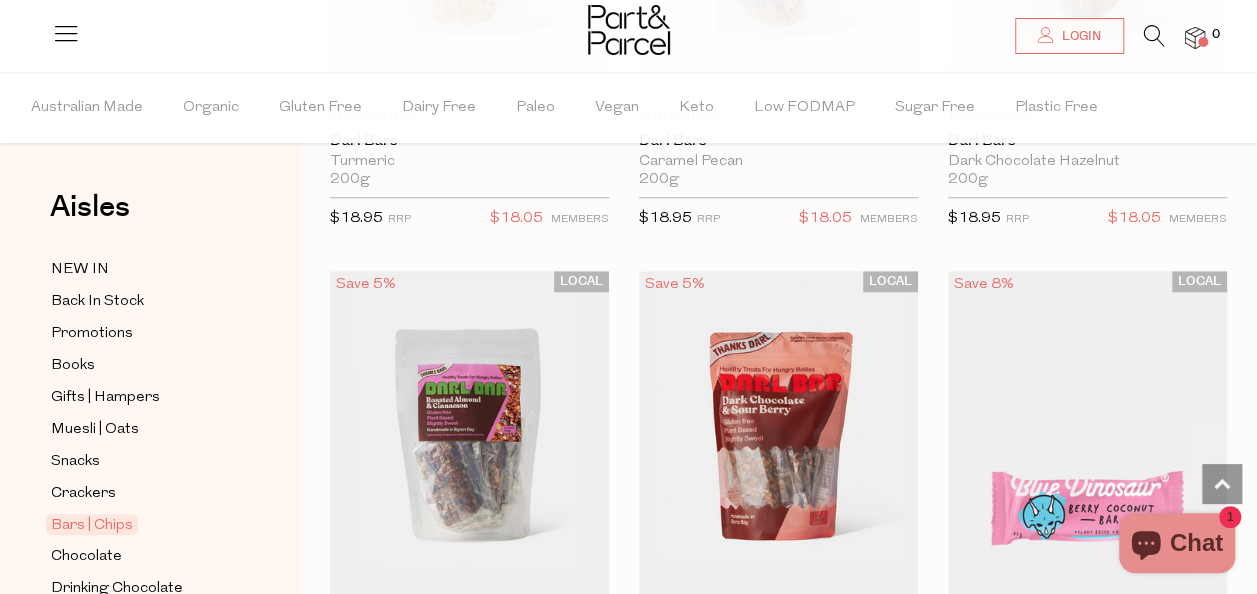 scroll, scrollTop: 4900, scrollLeft: 0, axis: vertical 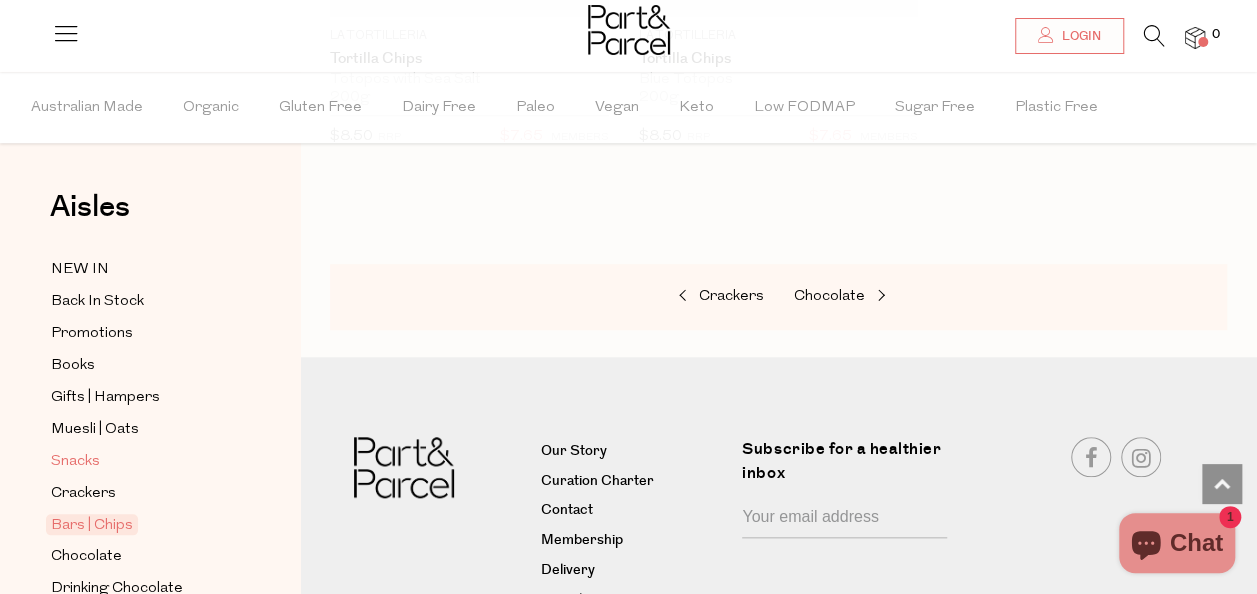click on "Snacks" at bounding box center (75, 462) 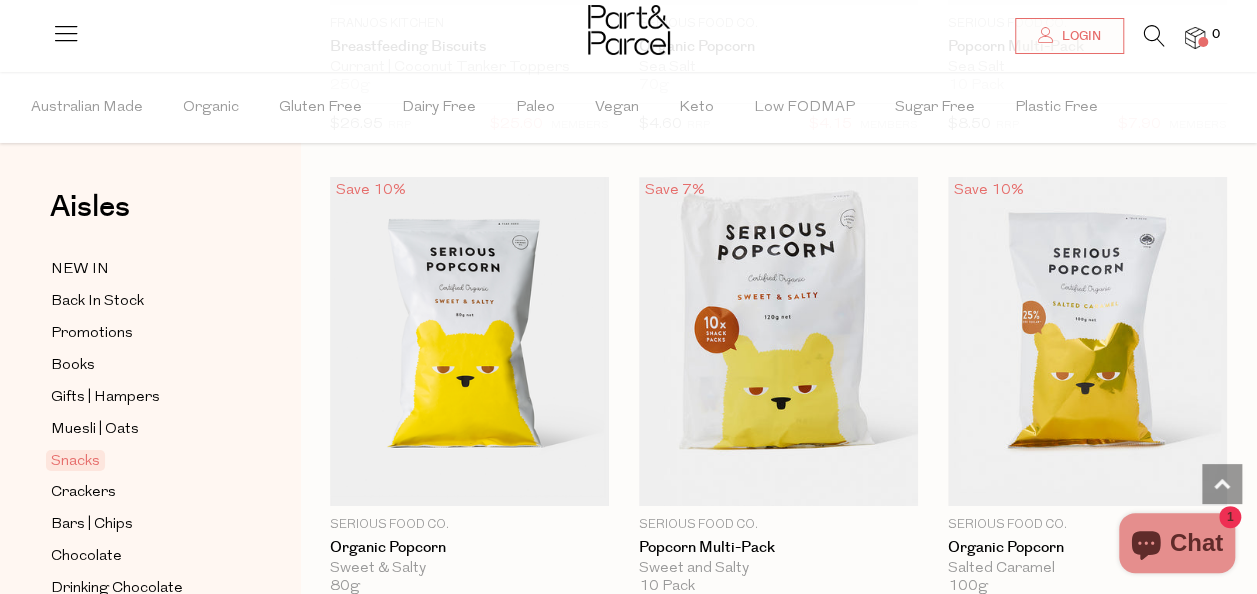 scroll, scrollTop: 7700, scrollLeft: 0, axis: vertical 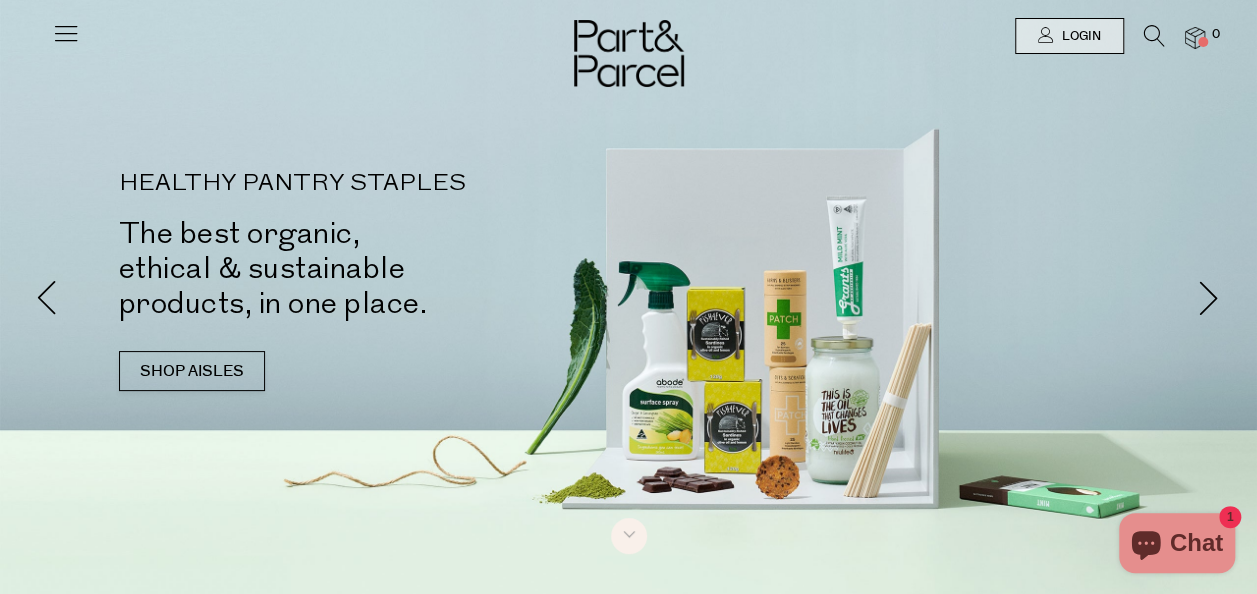 click at bounding box center (628, 36) 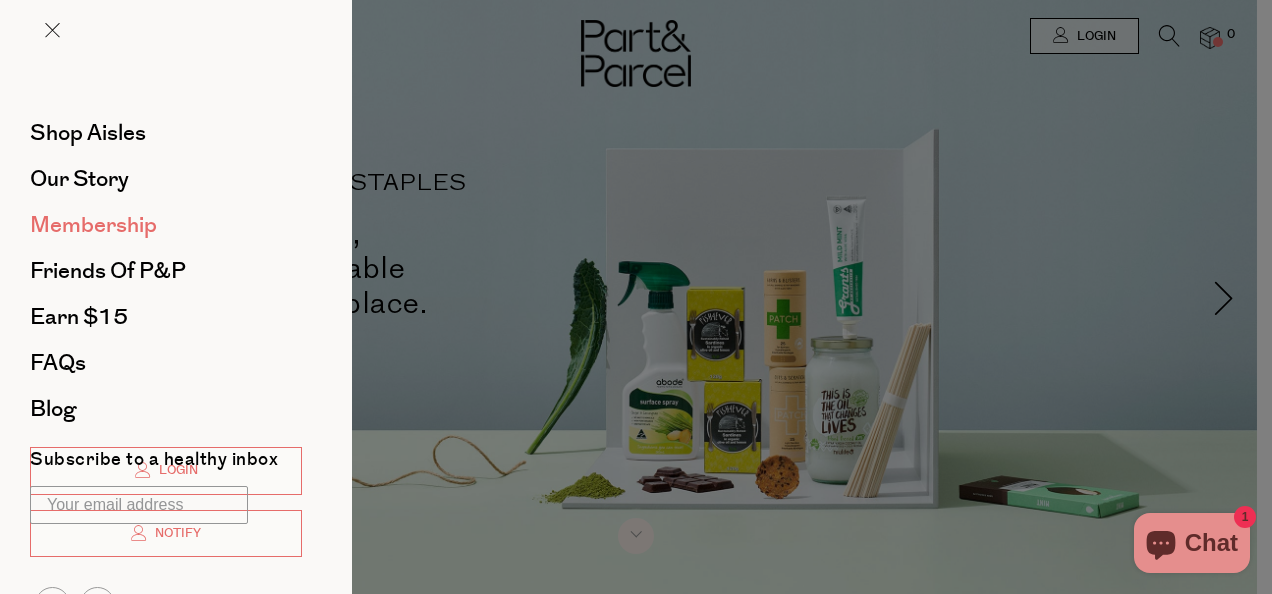 click on "Membership" at bounding box center (93, 225) 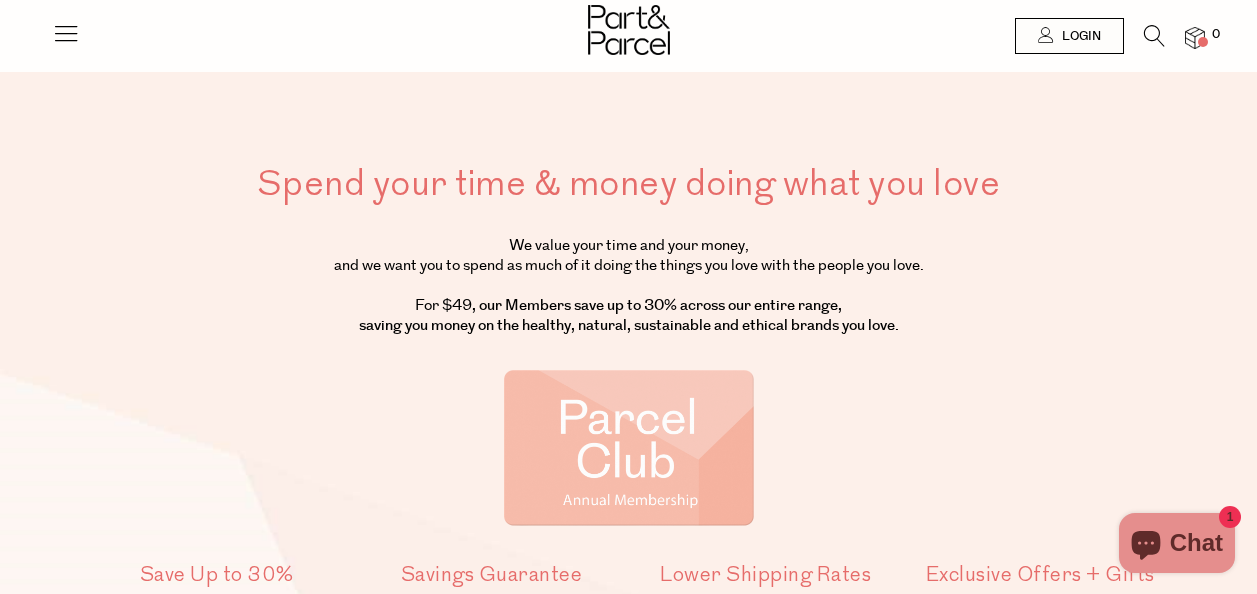 scroll, scrollTop: 0, scrollLeft: 0, axis: both 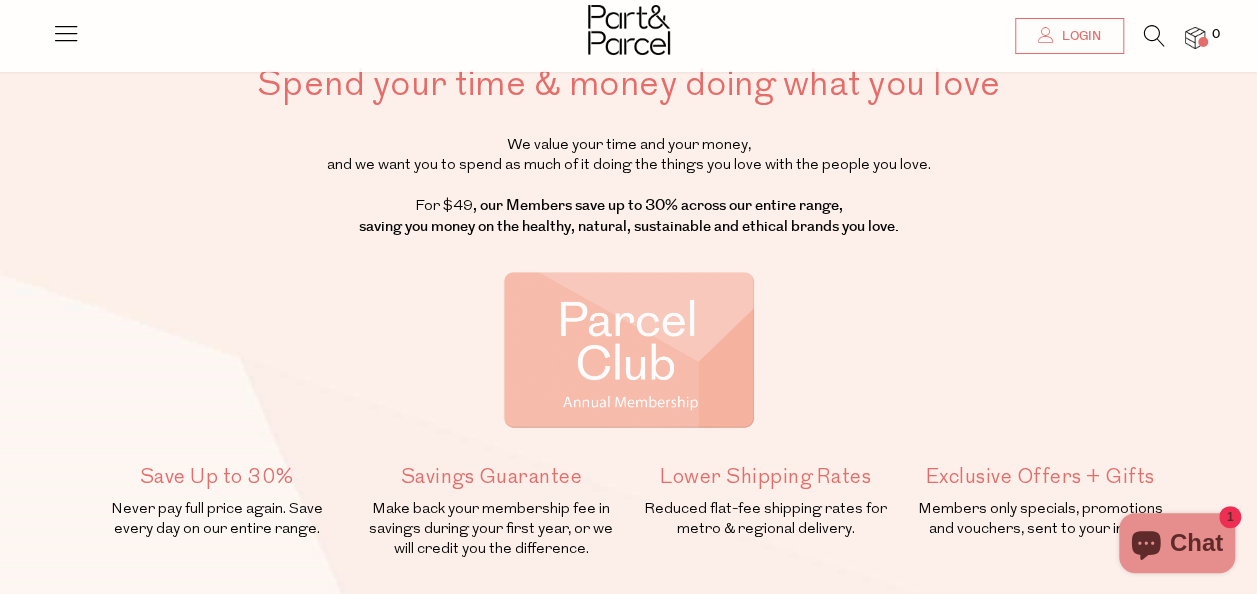 click at bounding box center [66, 33] 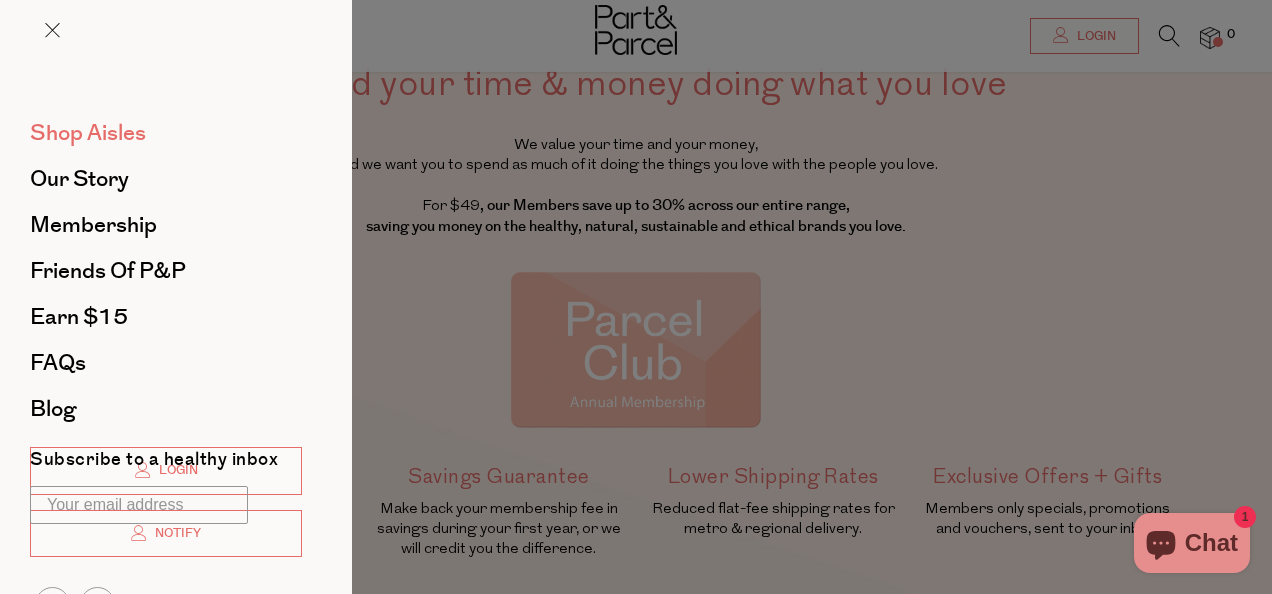 click on "Shop Aisles" at bounding box center [88, 133] 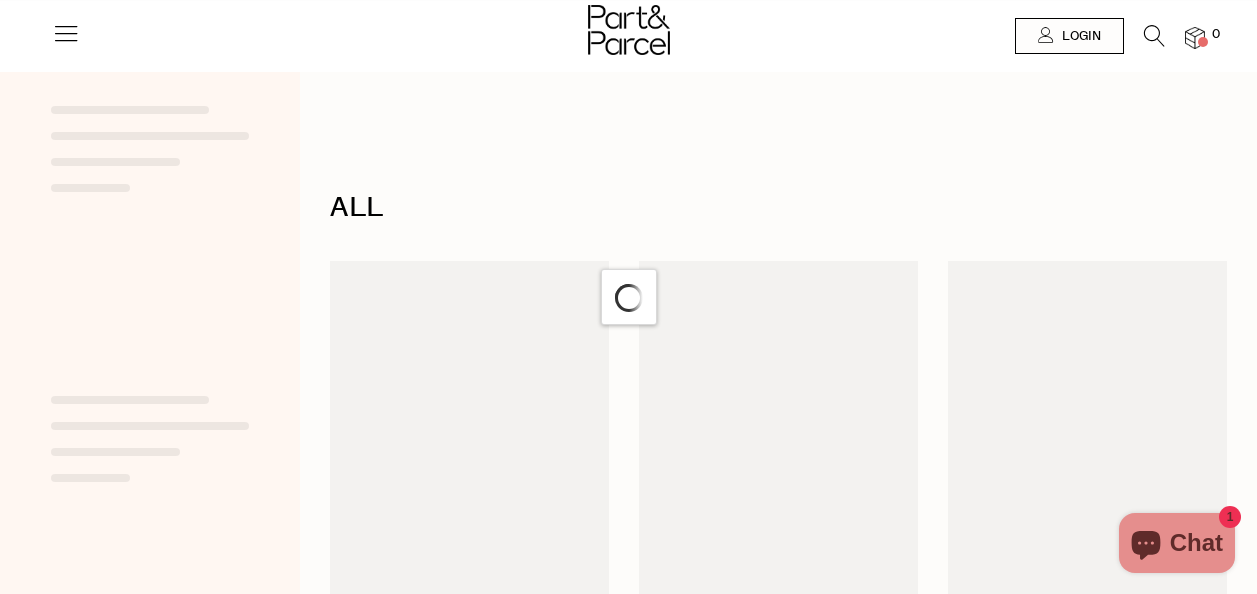 scroll, scrollTop: 0, scrollLeft: 0, axis: both 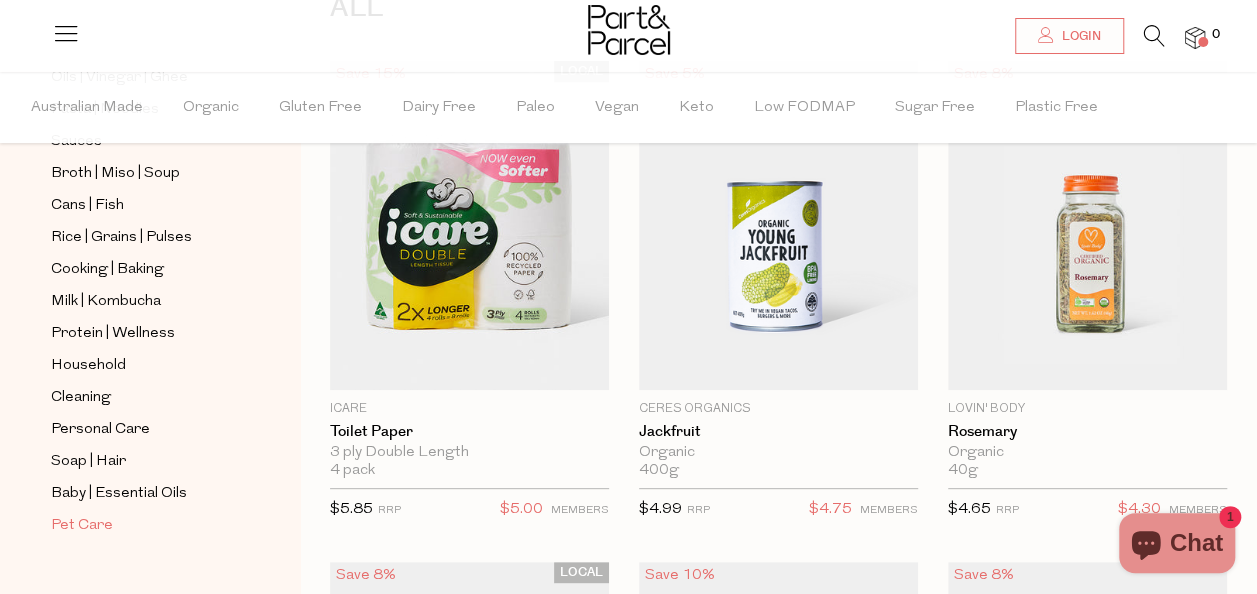 click on "Pet Care" at bounding box center [82, 526] 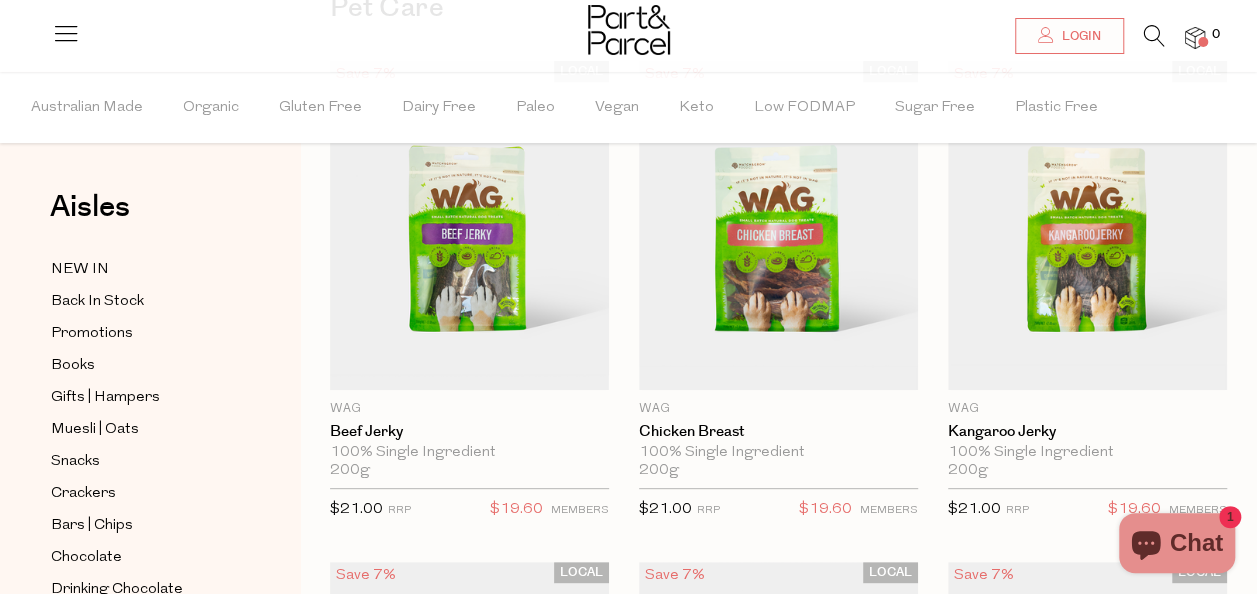 scroll, scrollTop: 400, scrollLeft: 0, axis: vertical 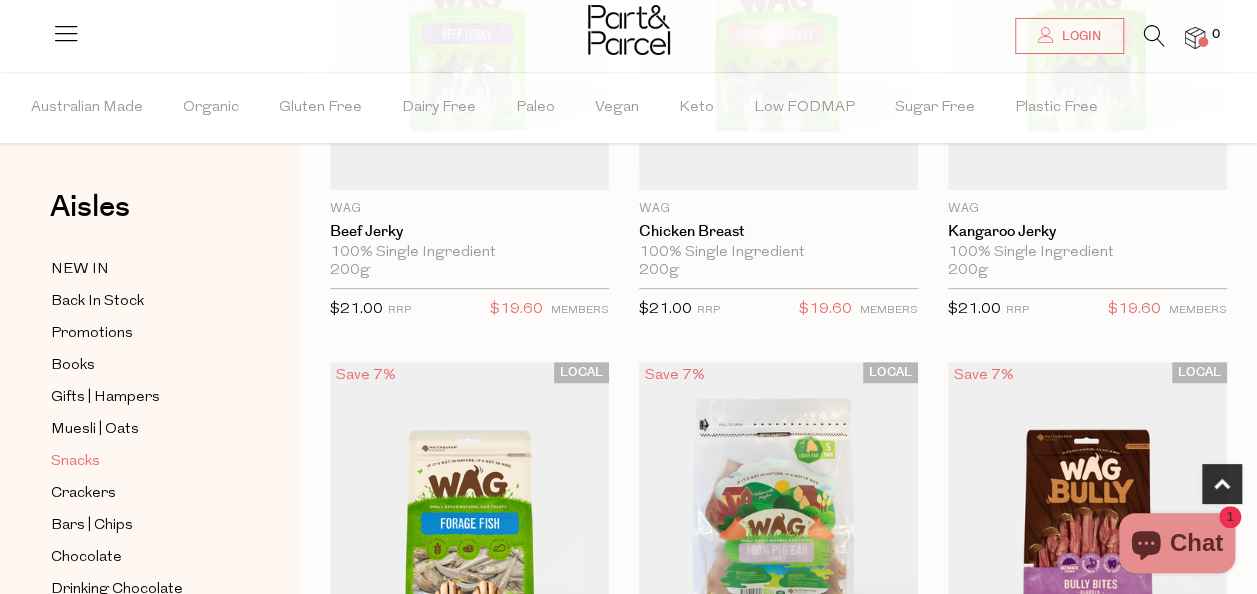 click on "Snacks" at bounding box center [75, 462] 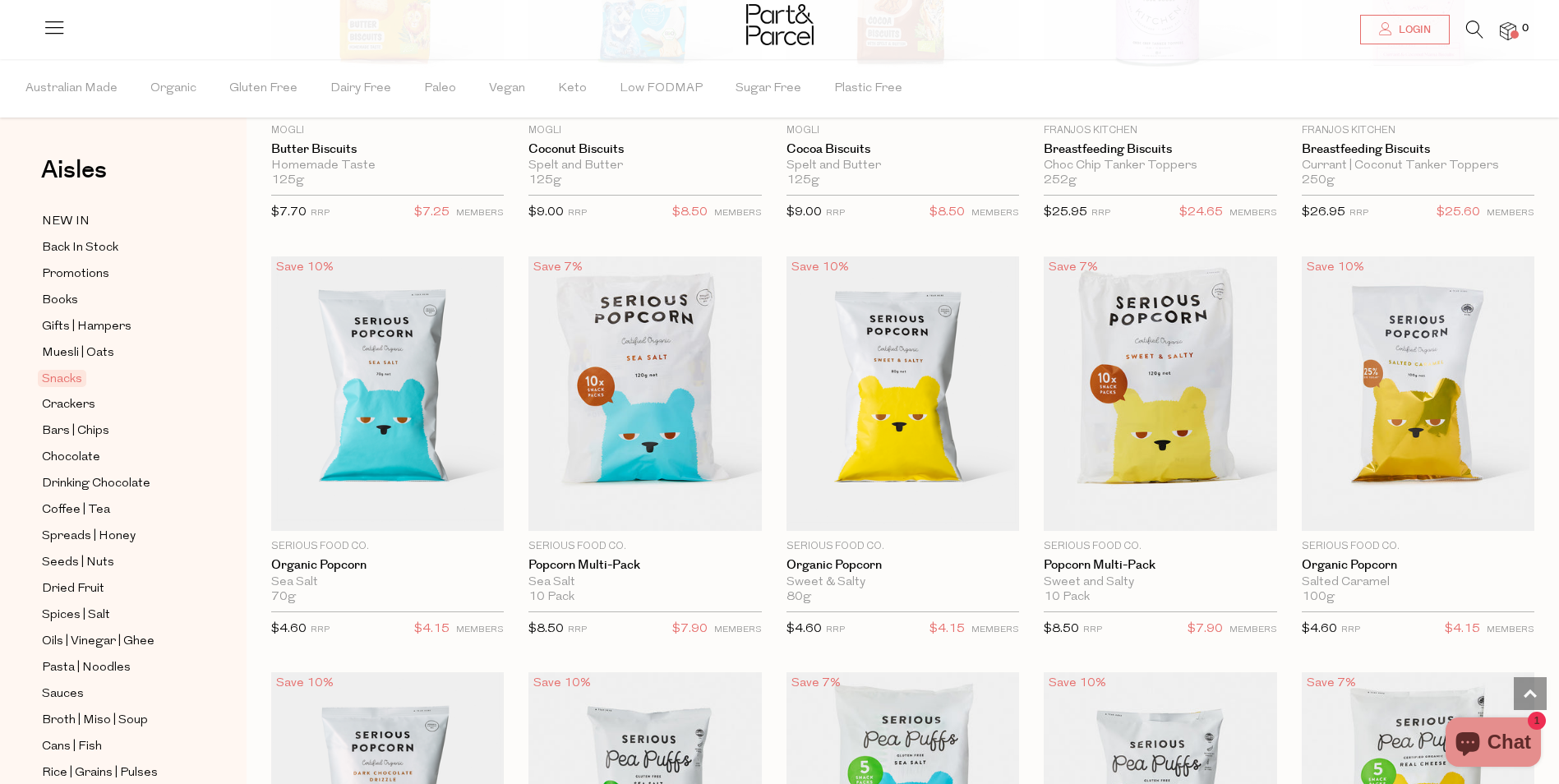 scroll, scrollTop: 3534, scrollLeft: 0, axis: vertical 